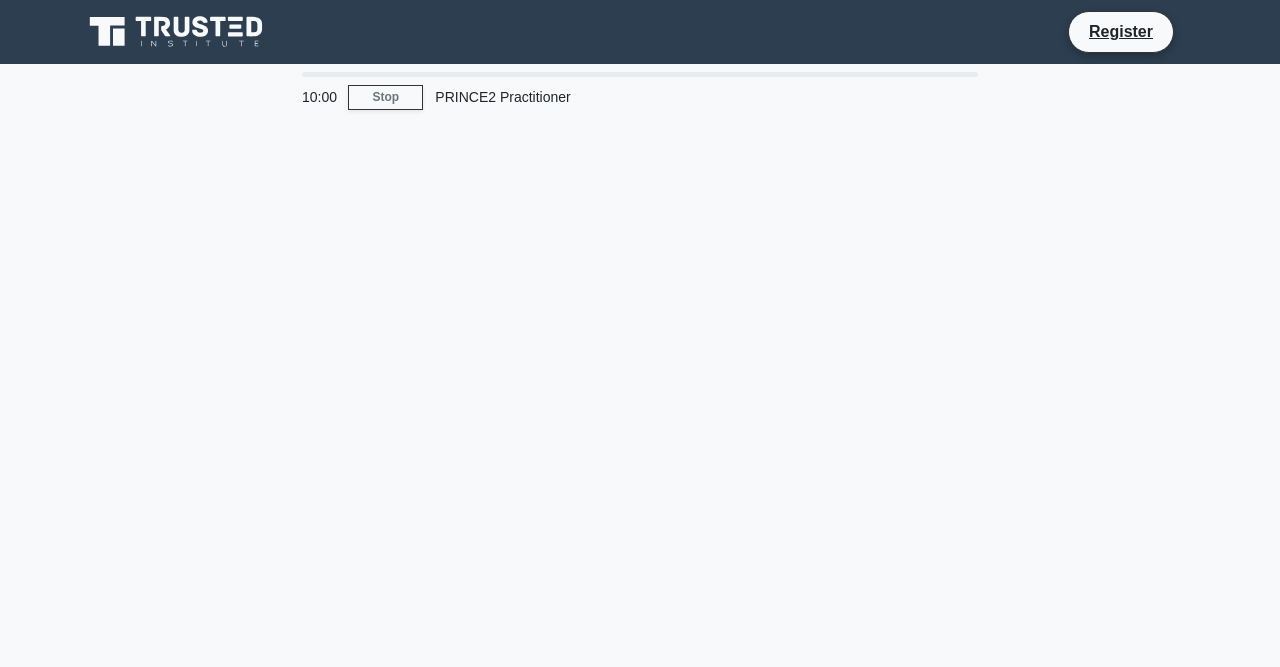 scroll, scrollTop: 0, scrollLeft: 0, axis: both 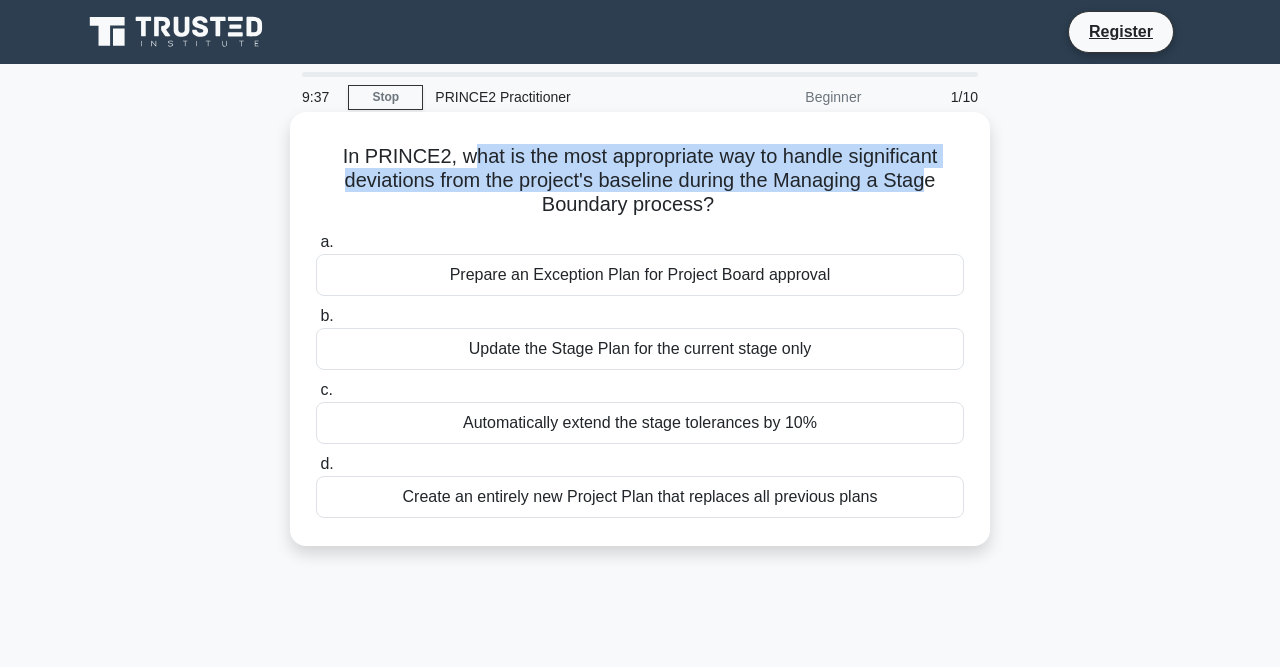 drag, startPoint x: 471, startPoint y: 151, endPoint x: 927, endPoint y: 169, distance: 456.35513 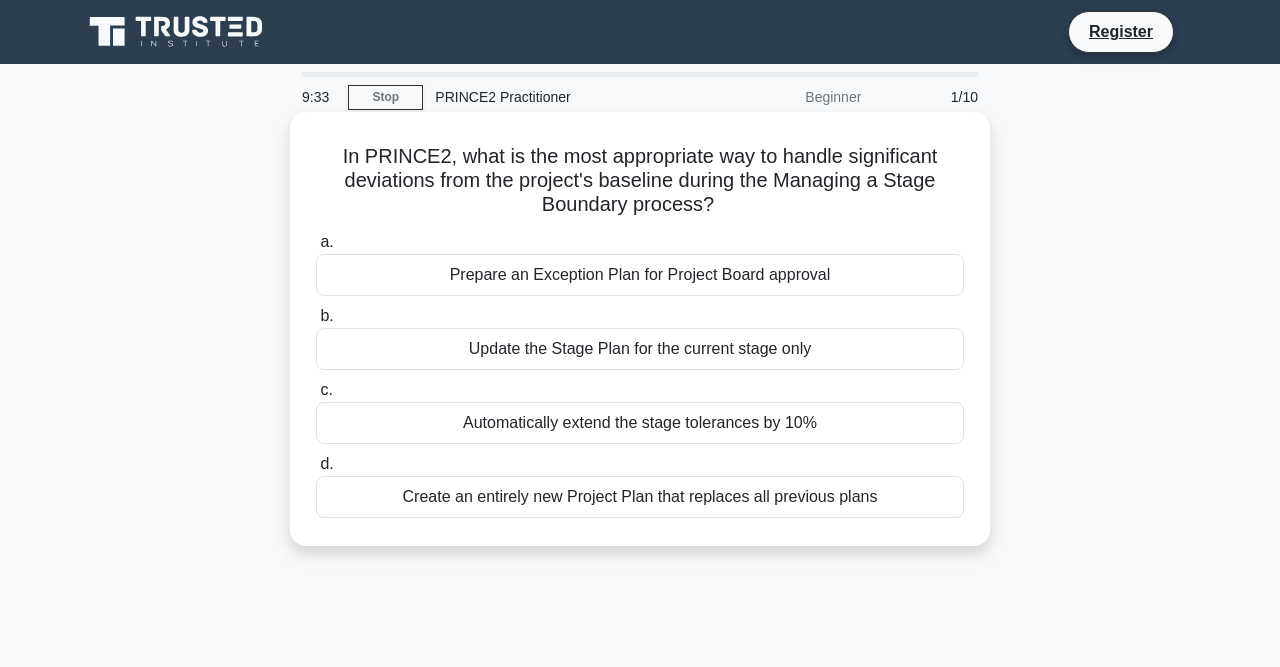 click on "Prepare an Exception Plan for Project Board approval" at bounding box center (640, 275) 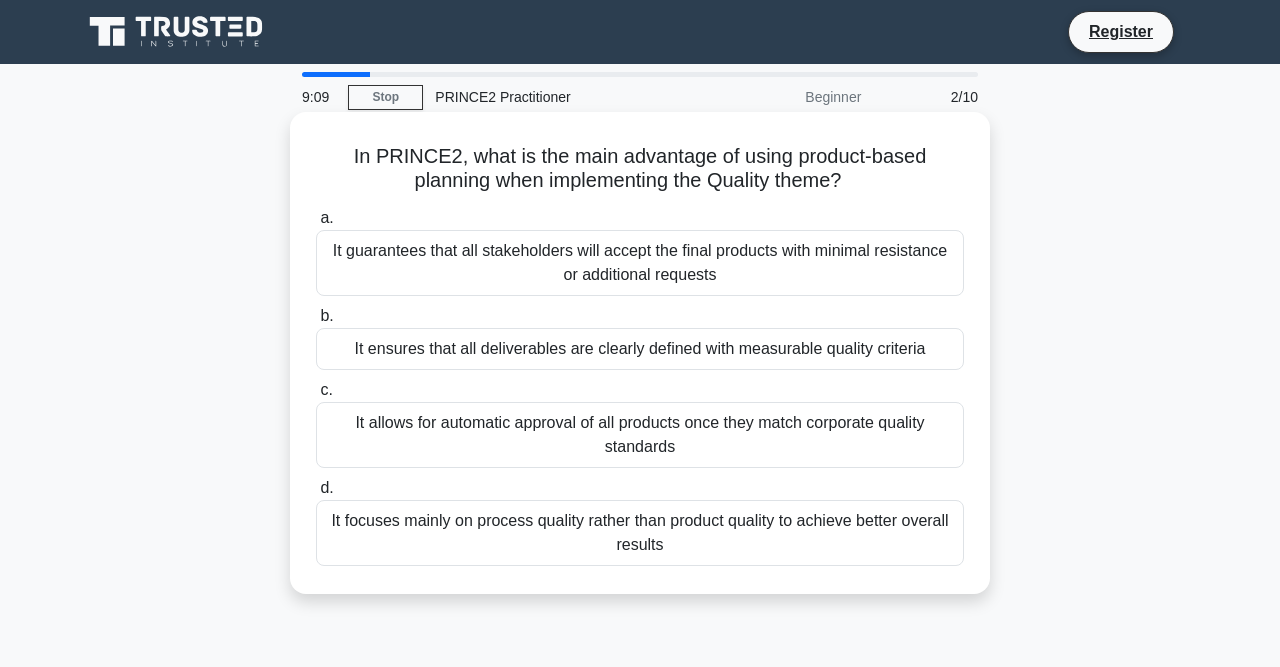 click on "It ensures that all deliverables are clearly defined with measurable quality criteria" at bounding box center (640, 349) 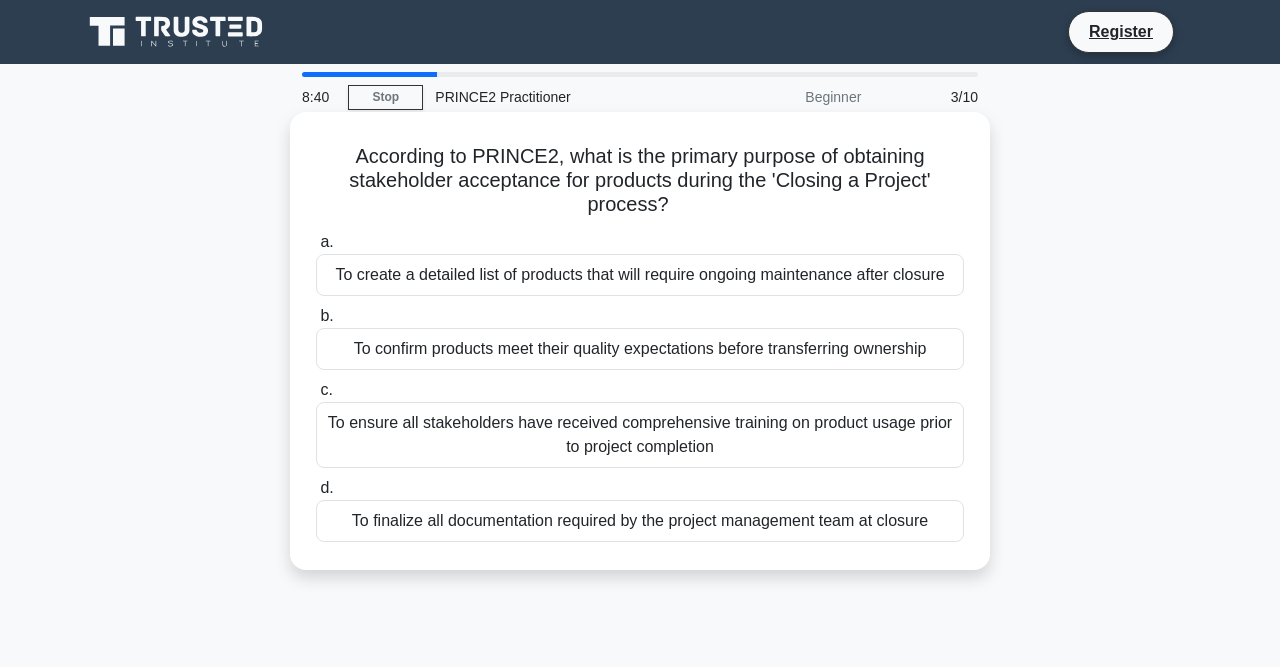 click on "To confirm products meet their quality expectations before transferring ownership" at bounding box center (640, 349) 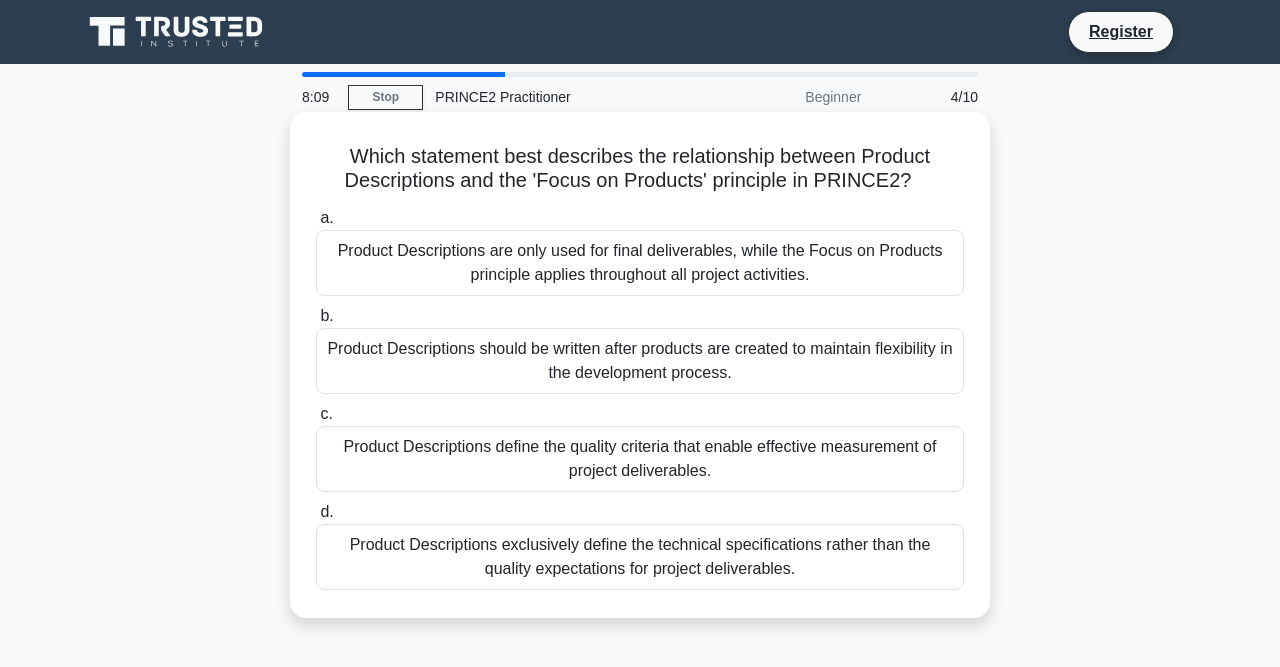 click on "Product Descriptions define the quality criteria that enable effective measurement of project deliverables." at bounding box center (640, 459) 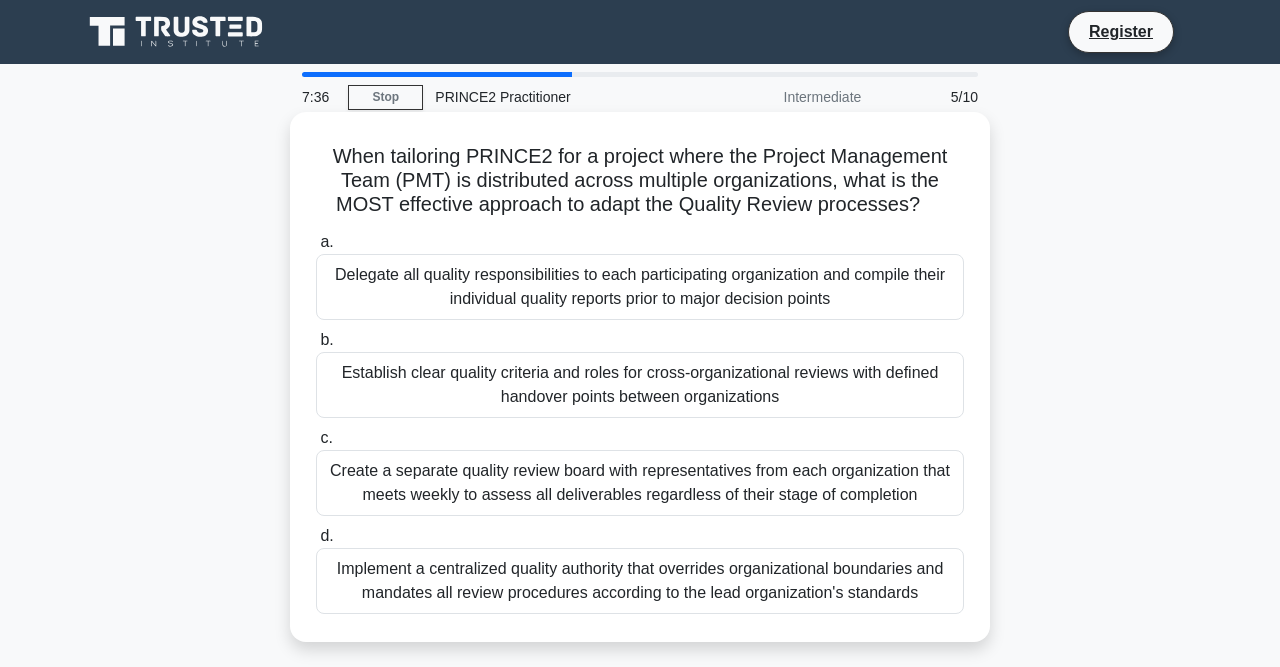 click on "Implement a centralized quality authority that overrides organizational boundaries and mandates all review procedures according to the lead organization's standards" at bounding box center [640, 581] 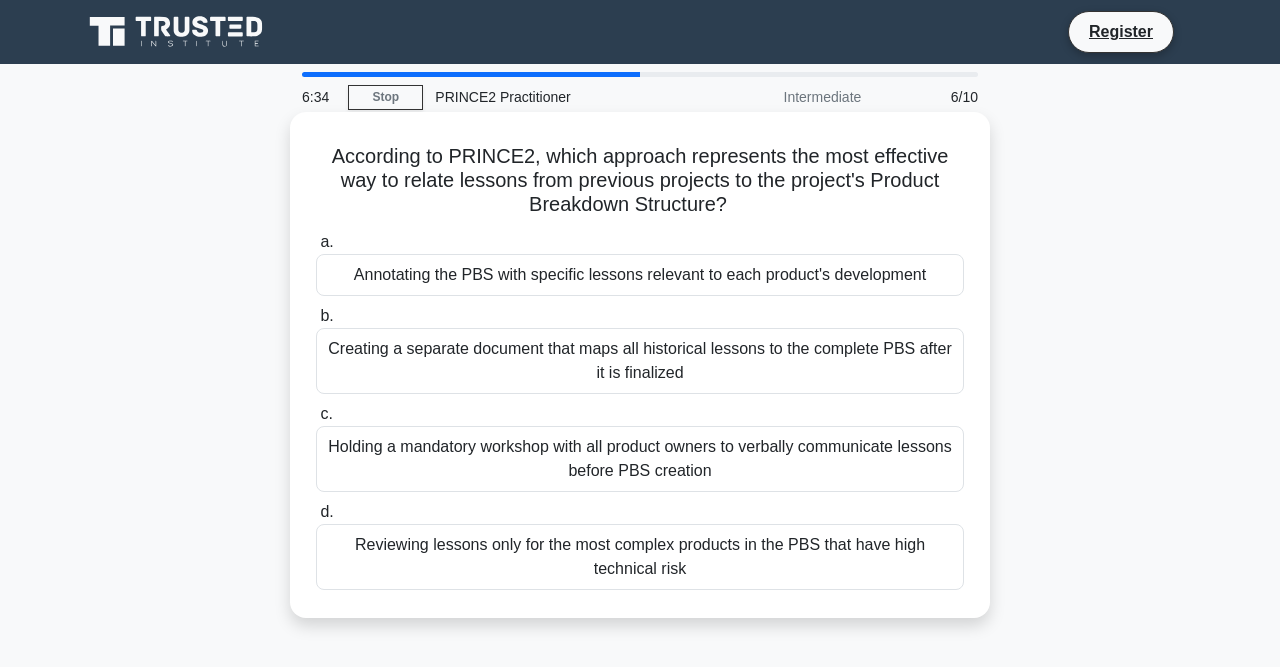 click on "Reviewing lessons only for the most complex products in the PBS that have high technical risk" at bounding box center [640, 557] 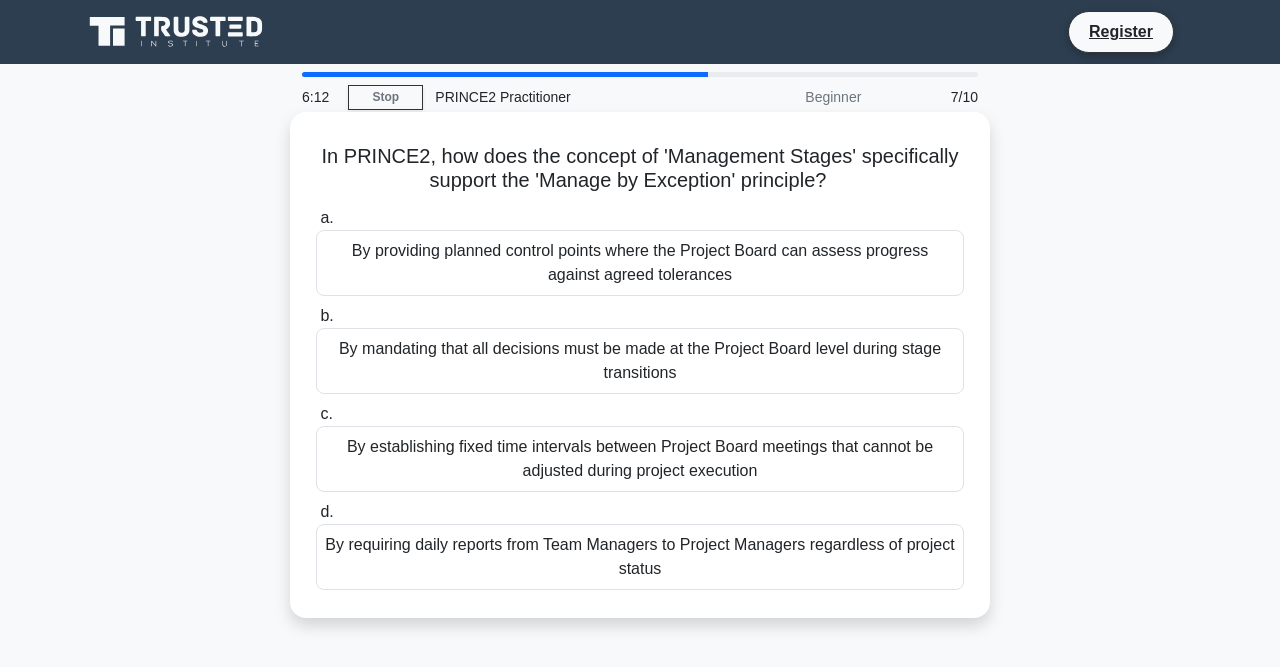 click on "By providing planned control points where the Project Board can assess progress against agreed tolerances" at bounding box center (640, 263) 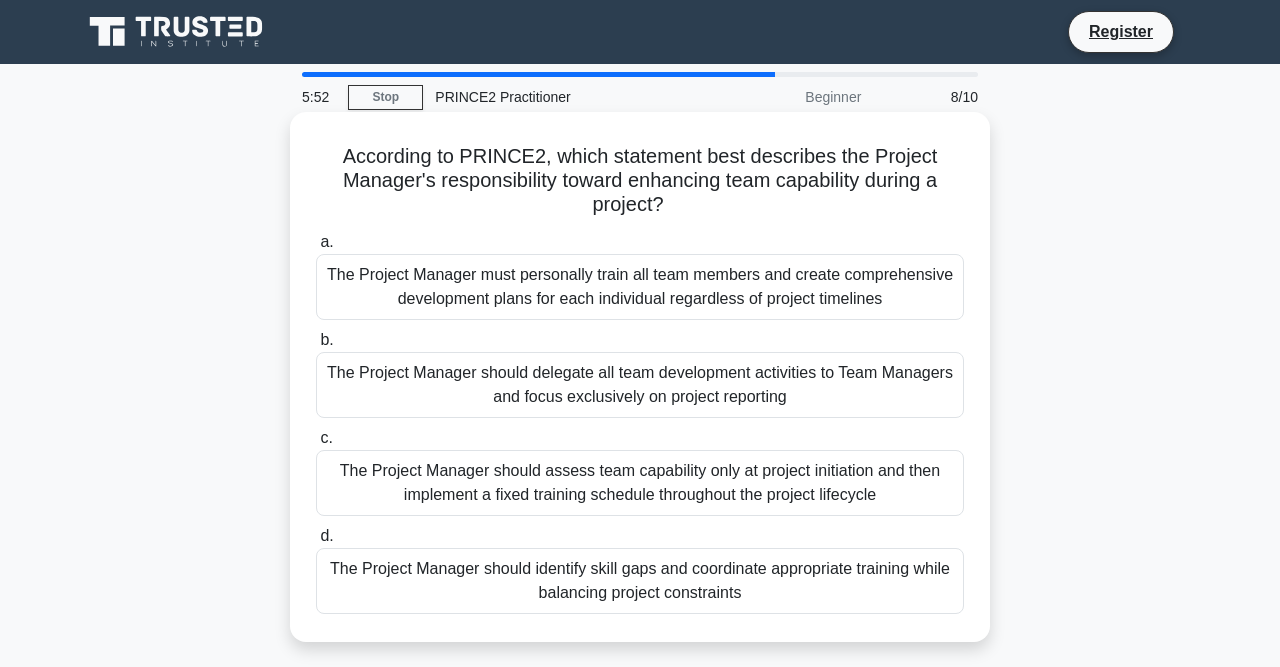 click on "The Project Manager should identify skill gaps and coordinate appropriate training while balancing project constraints" at bounding box center [640, 581] 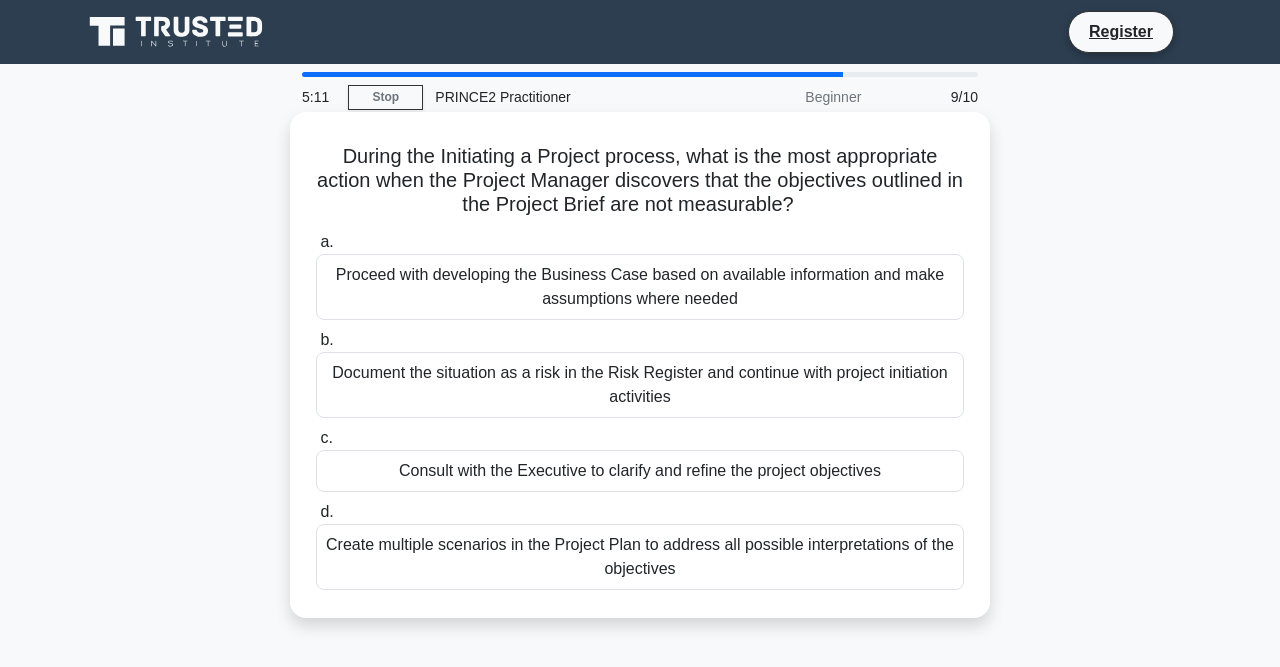 click on "Consult with the Executive to clarify and refine the project objectives" at bounding box center (640, 471) 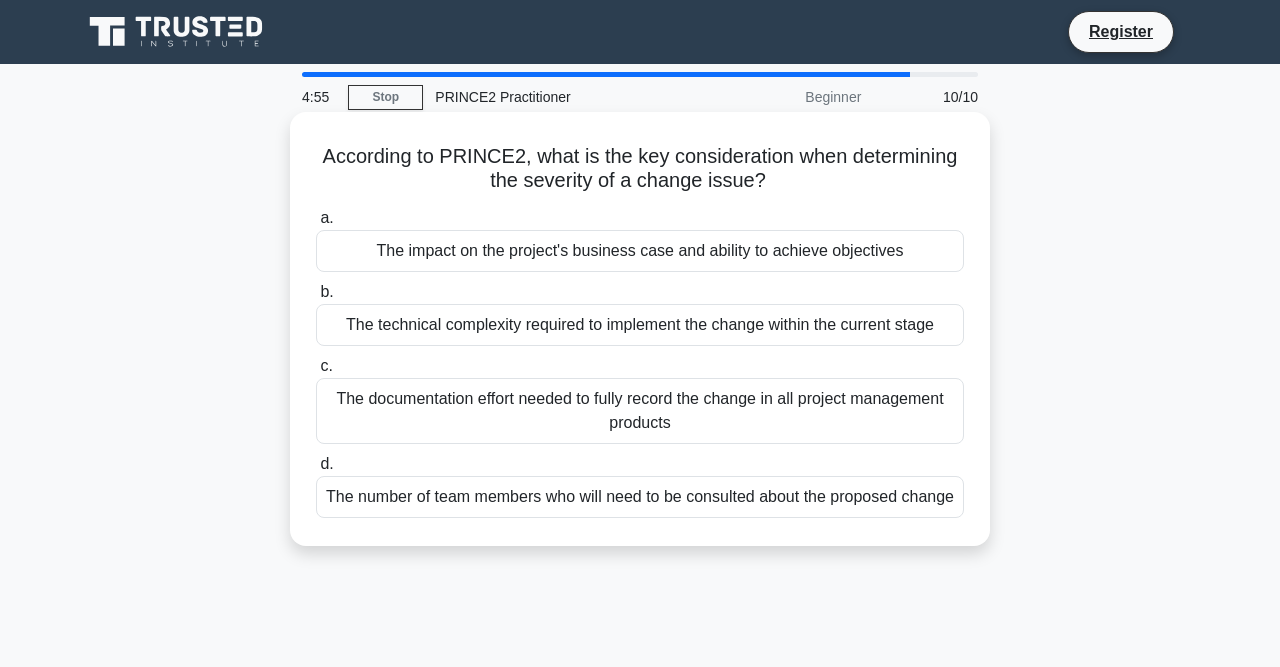 click on "The impact on the project's business case and ability to achieve objectives" at bounding box center (640, 251) 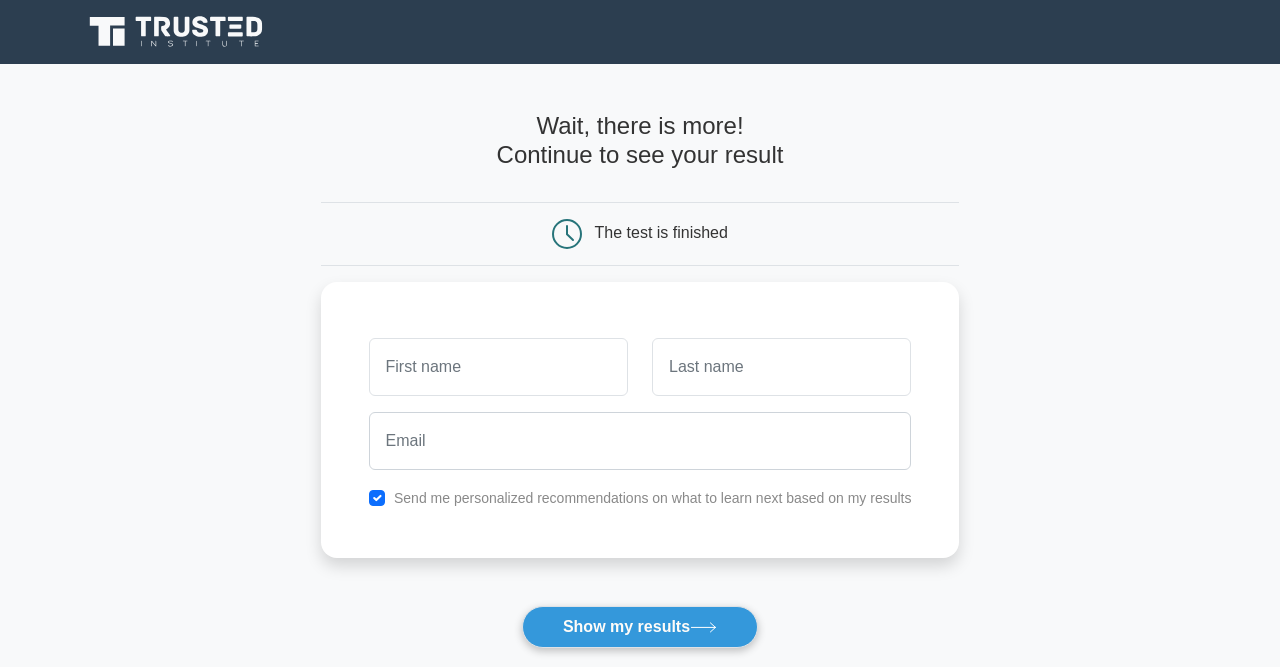 scroll, scrollTop: 0, scrollLeft: 0, axis: both 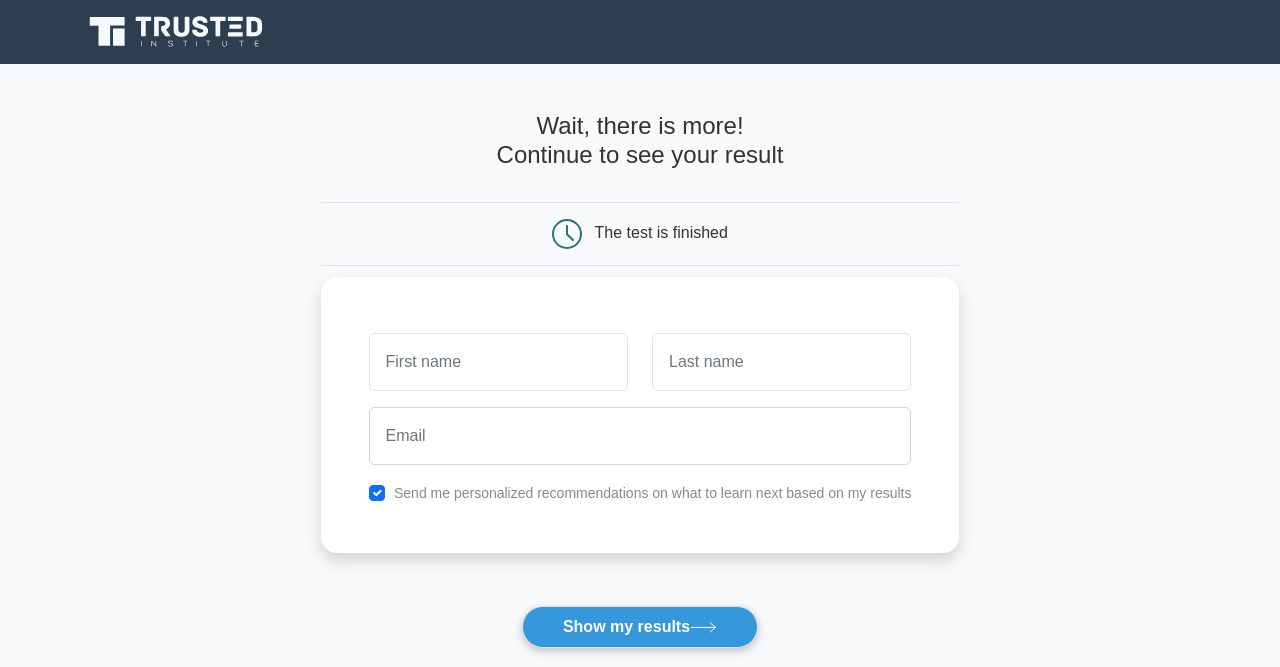 click at bounding box center (498, 362) 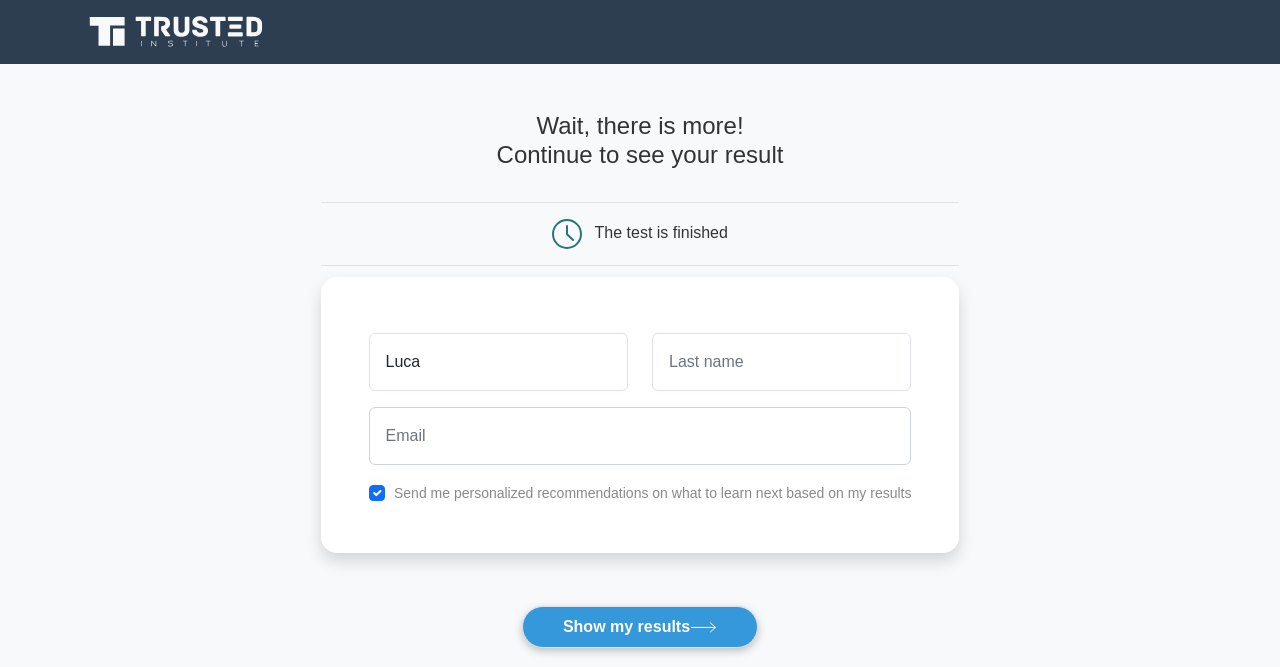 type on "Luca" 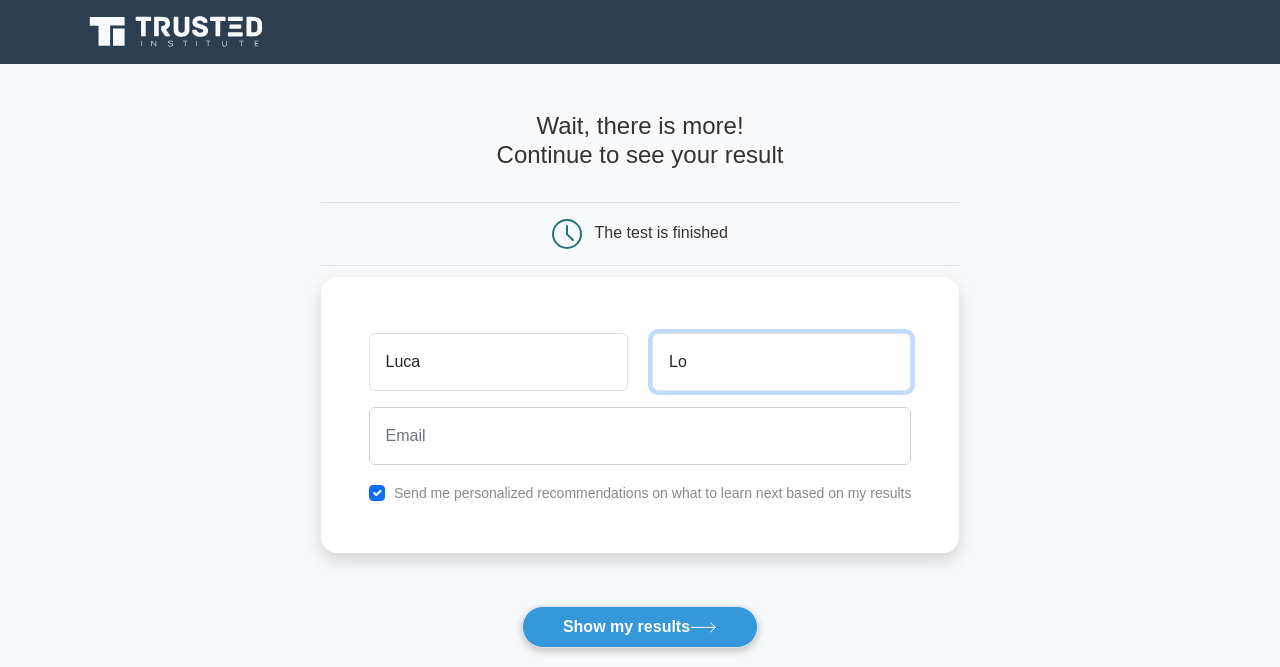 type on "Lo" 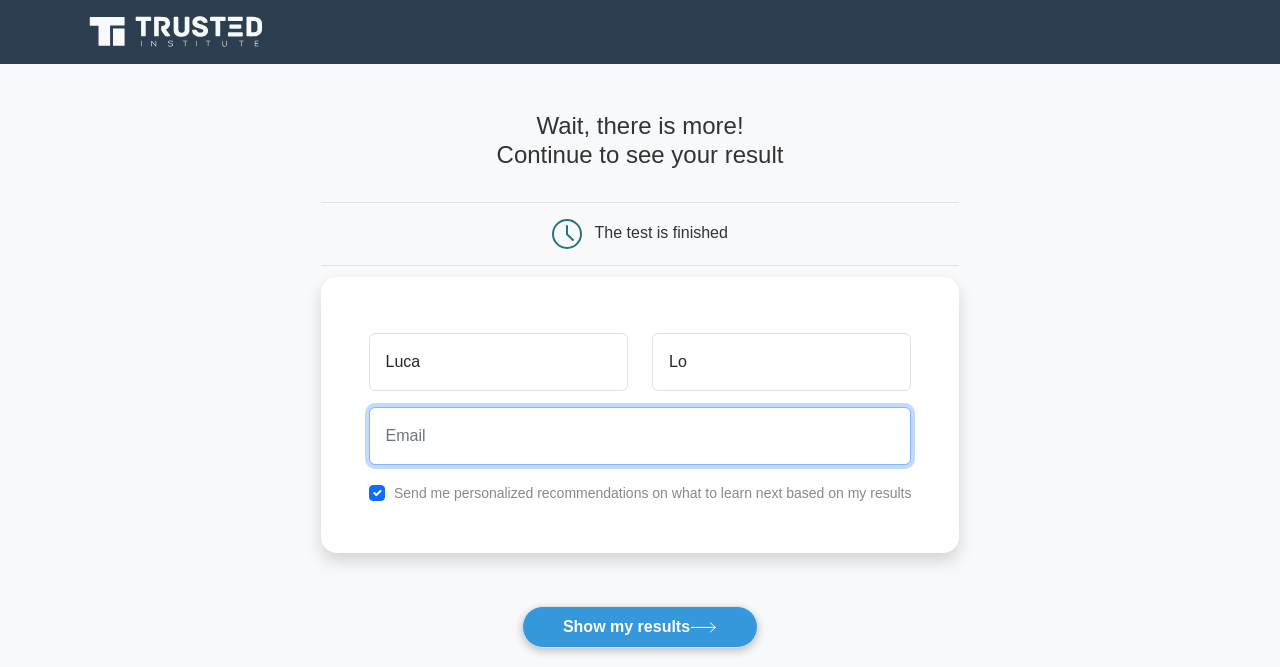 click at bounding box center (640, 436) 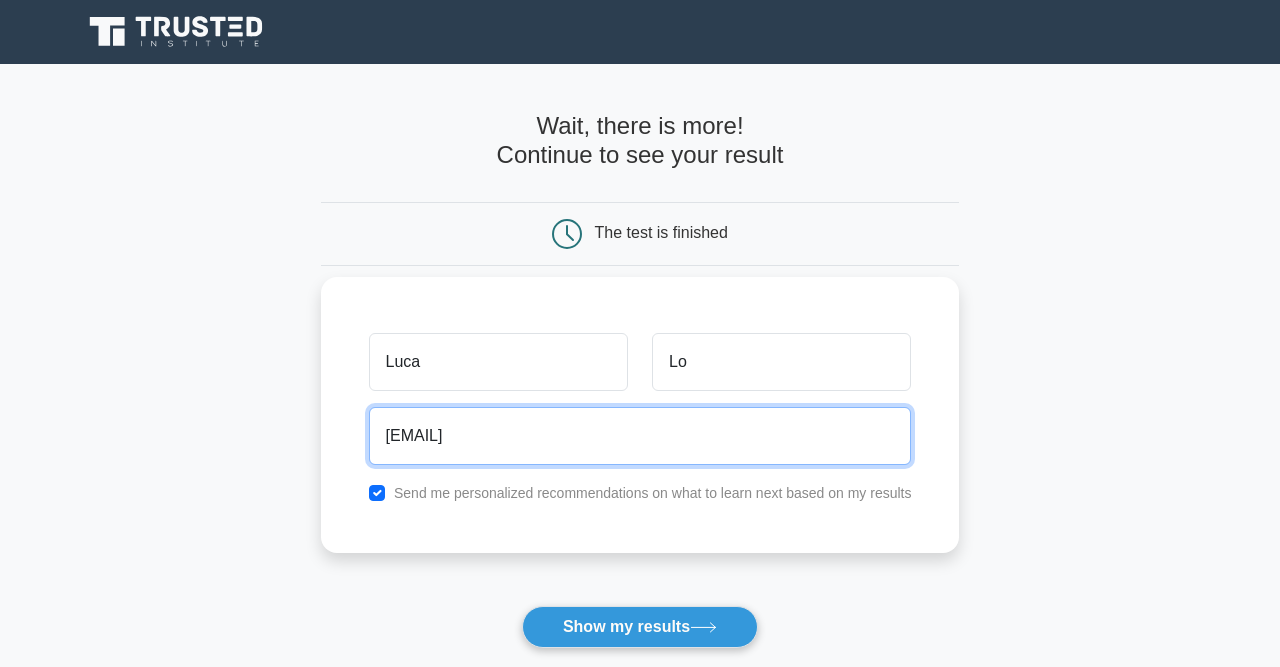 type on "luca@[EMAIL]" 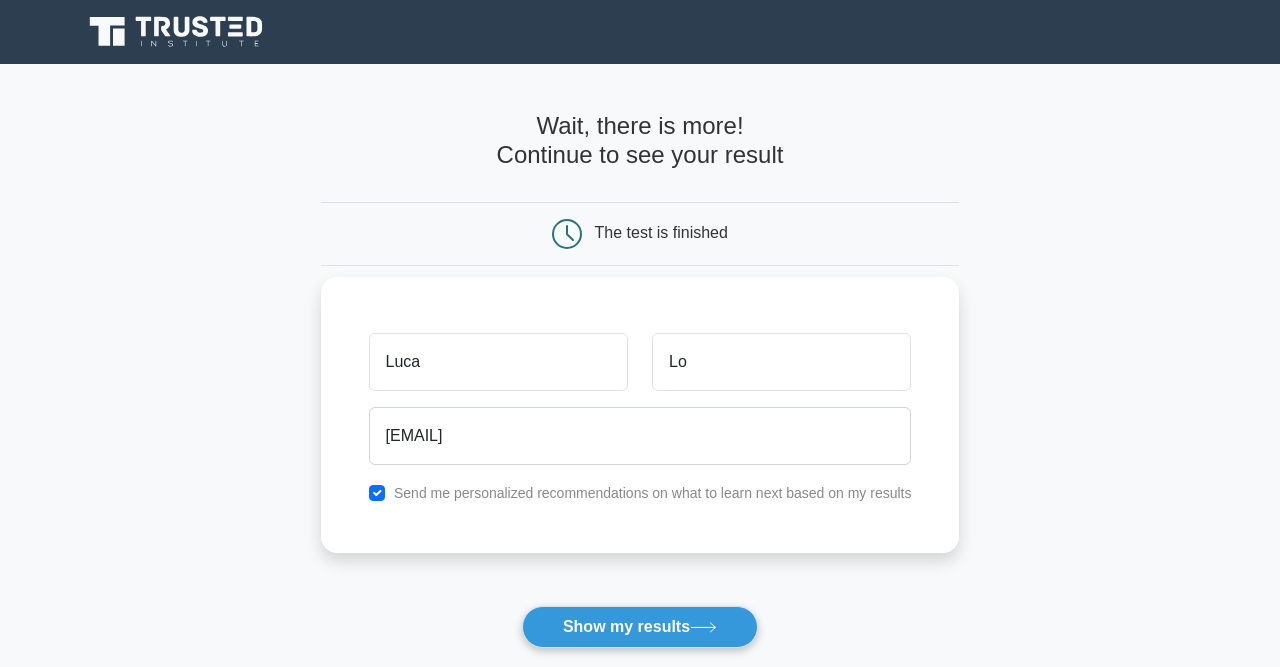 click on "Send me personalized recommendations on what to learn next based on my results" at bounding box center (653, 493) 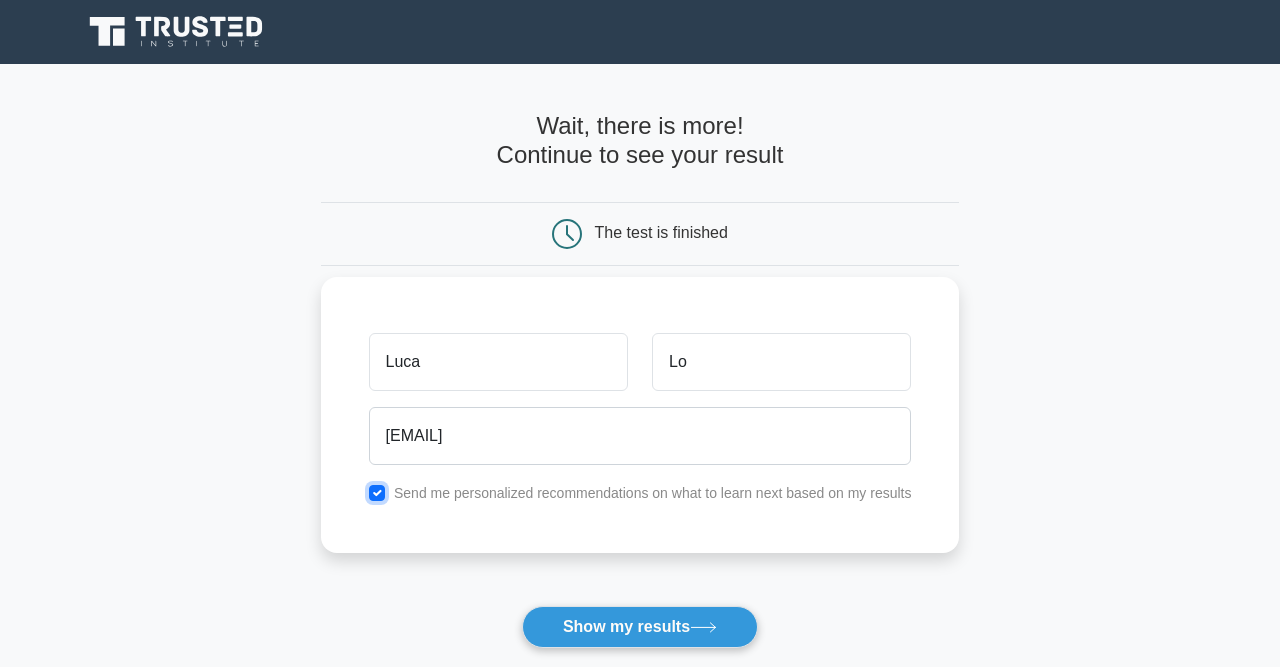 click at bounding box center (377, 493) 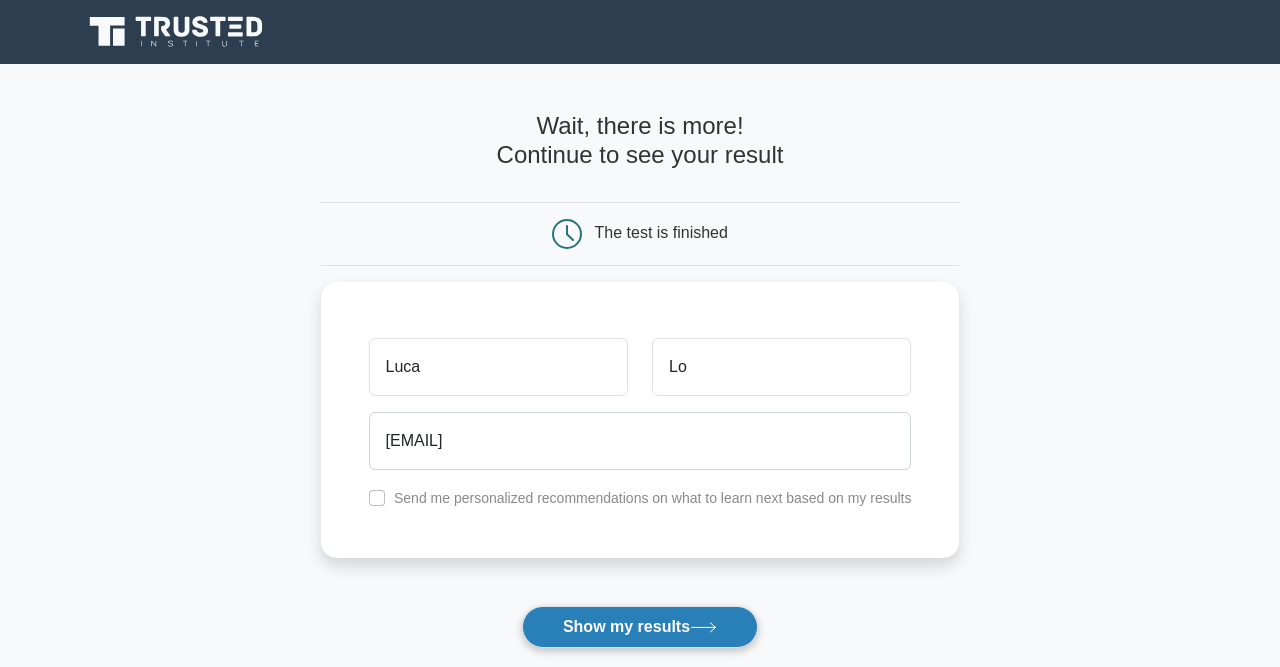 click on "Show my results" at bounding box center [640, 627] 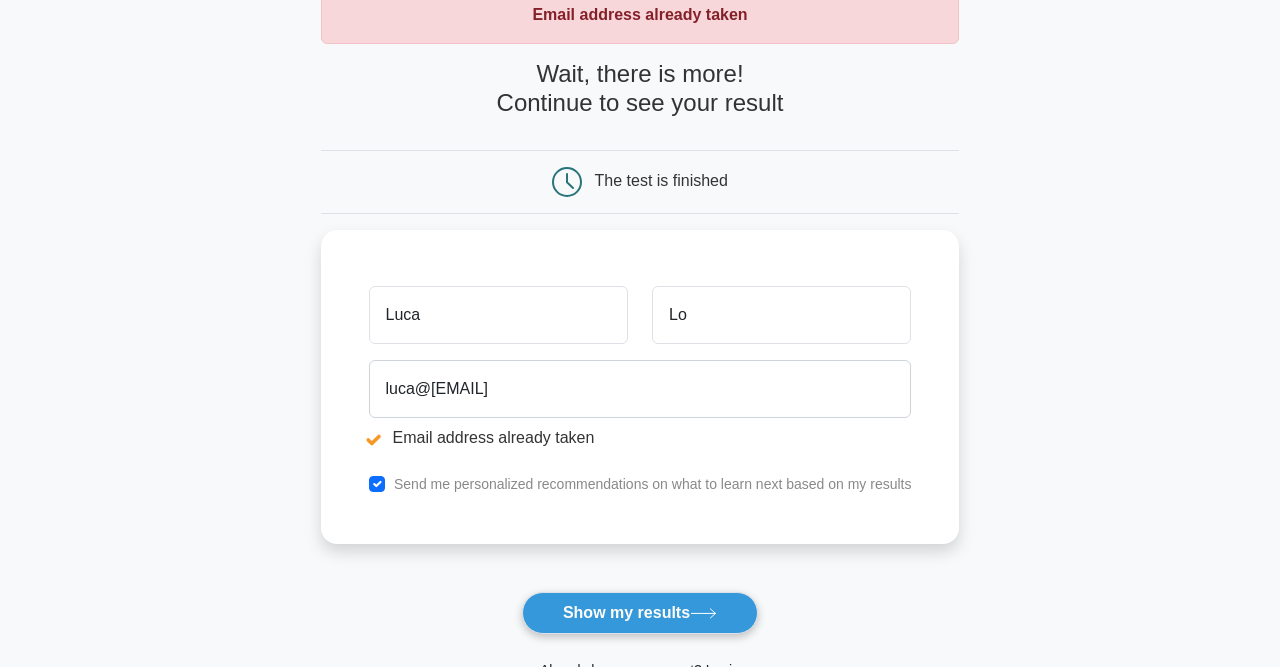 scroll, scrollTop: 127, scrollLeft: 0, axis: vertical 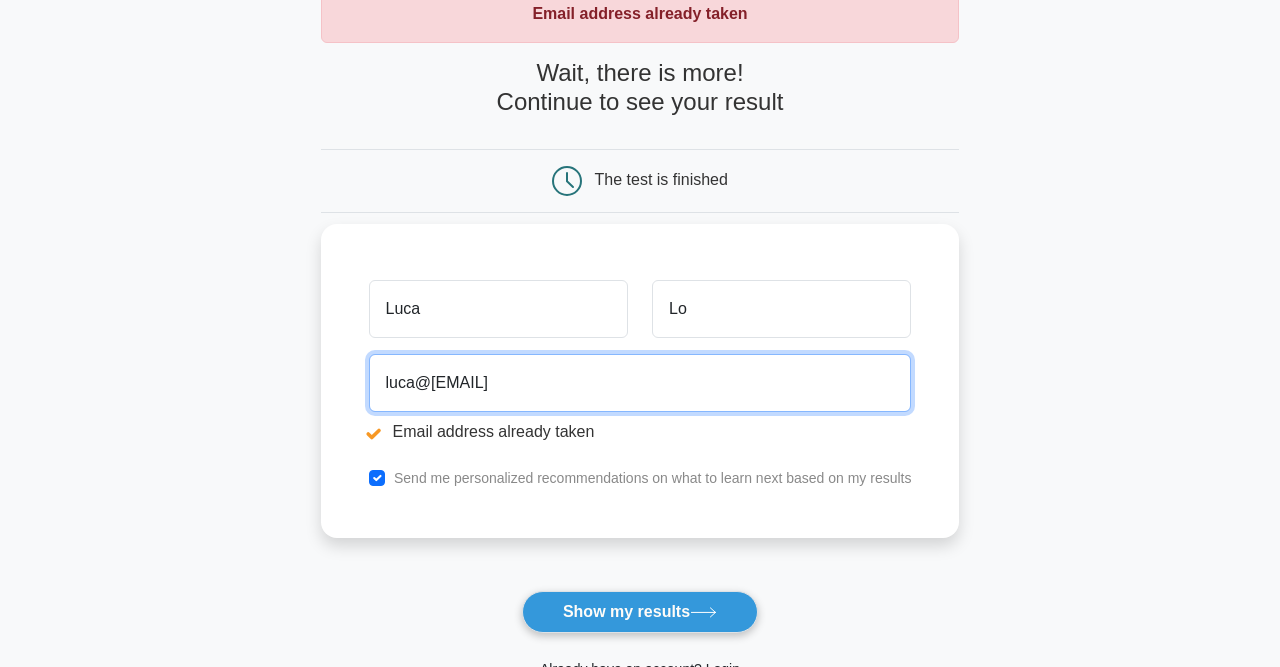click on "luca@[EMAIL]" at bounding box center [640, 383] 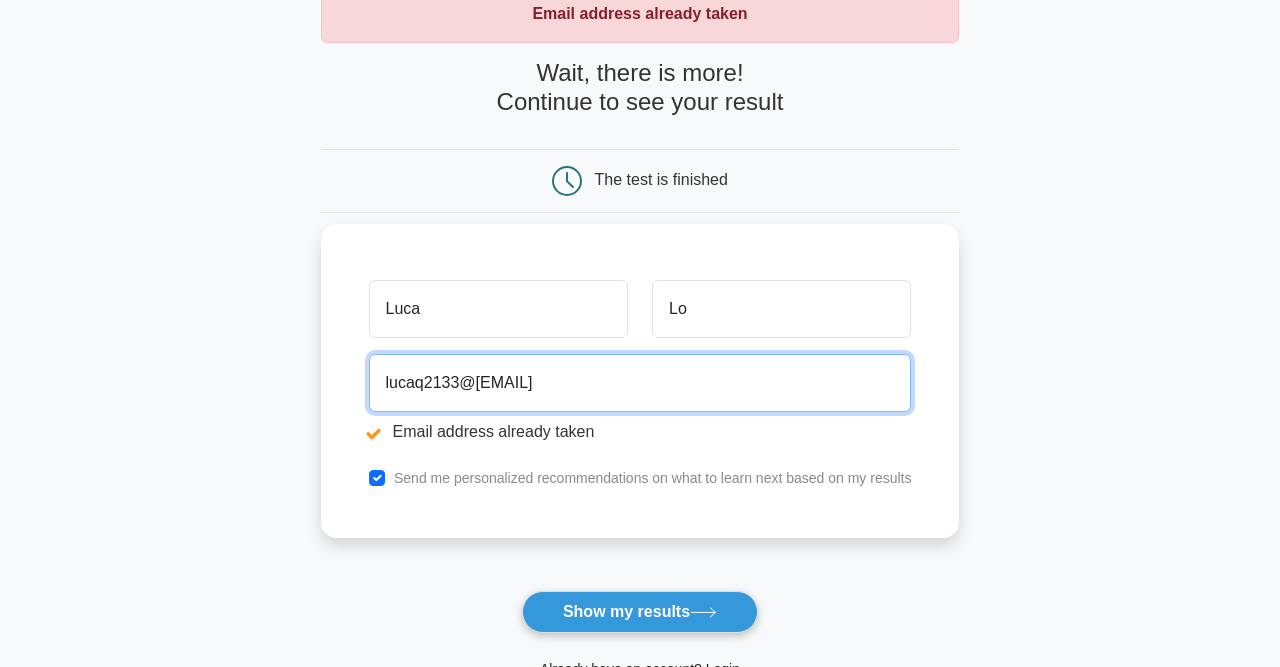 type on "lucaq2133@[EMAIL]" 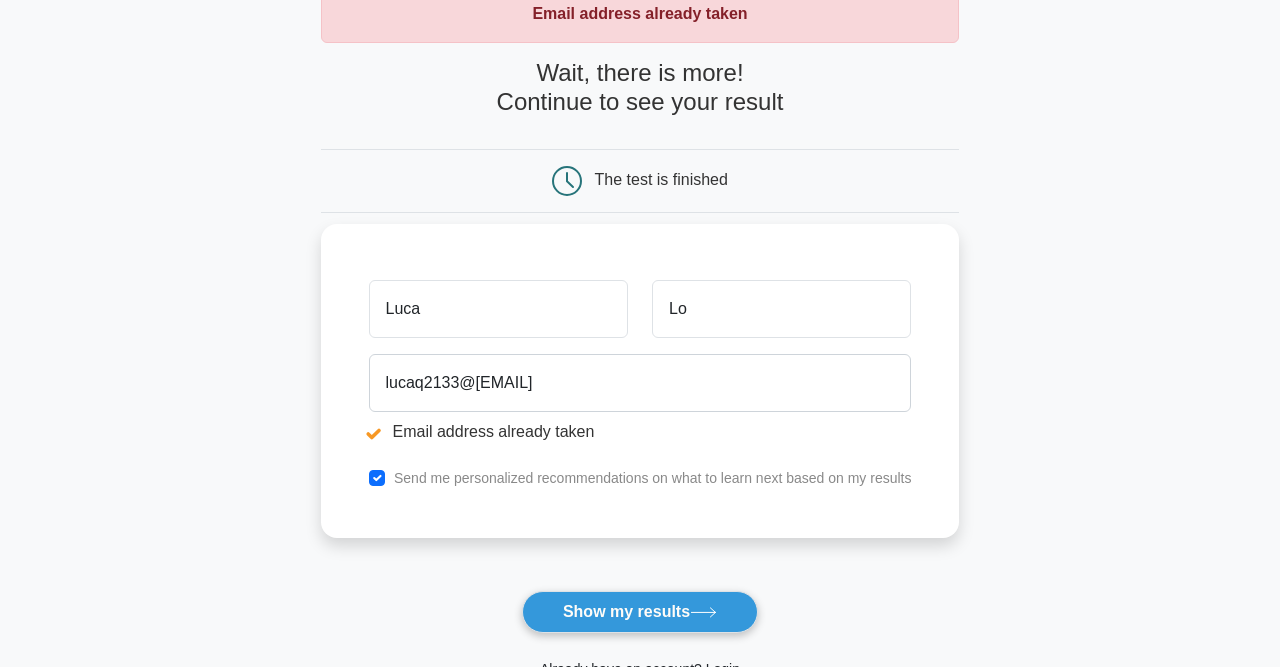 click on "Send me personalized recommendations on what to learn next based on my results" at bounding box center (640, 478) 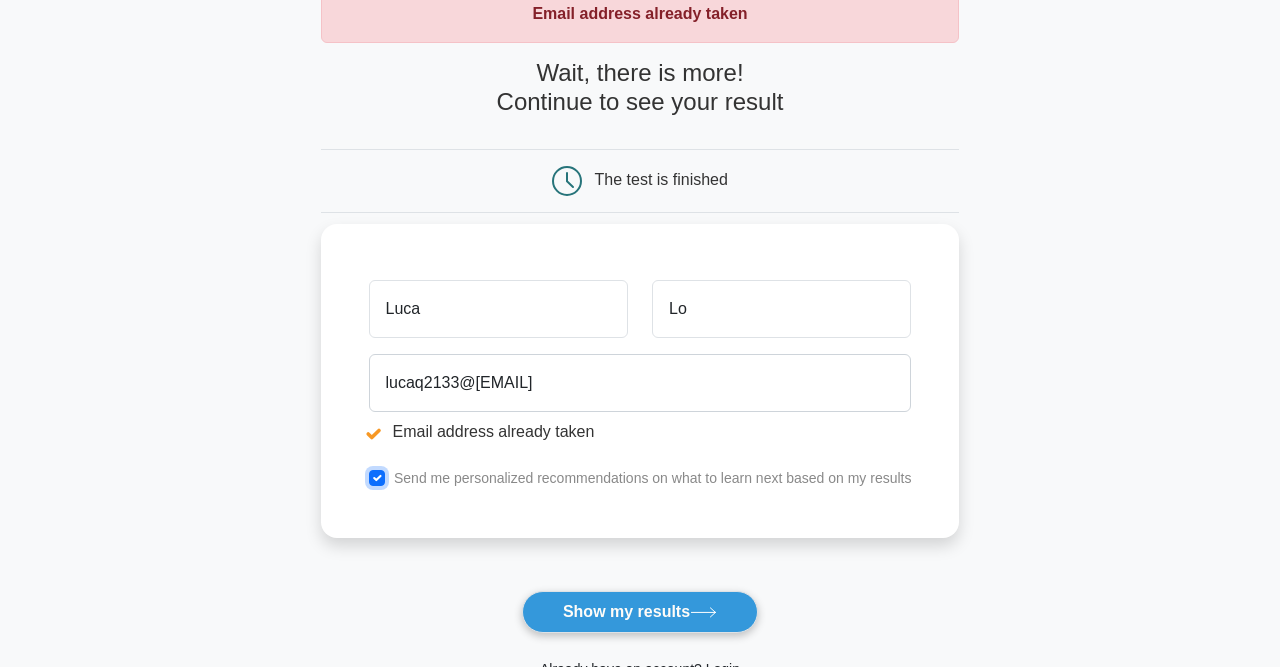 click at bounding box center (377, 478) 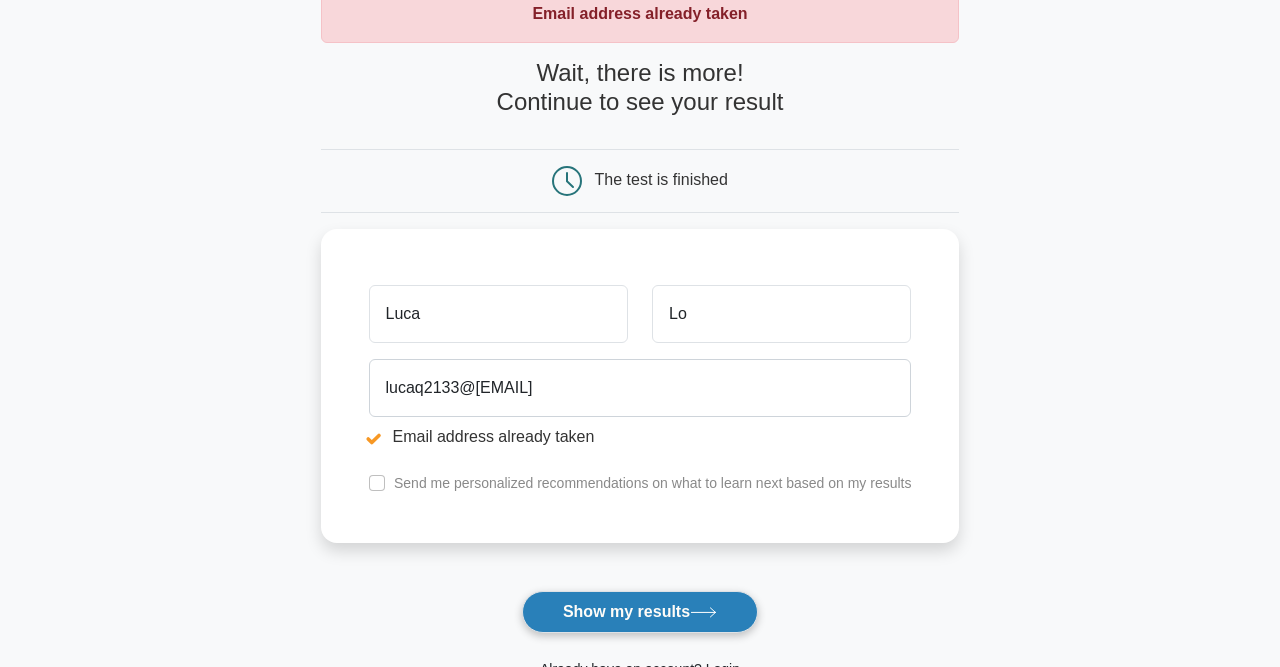 click on "Show my results" at bounding box center [640, 612] 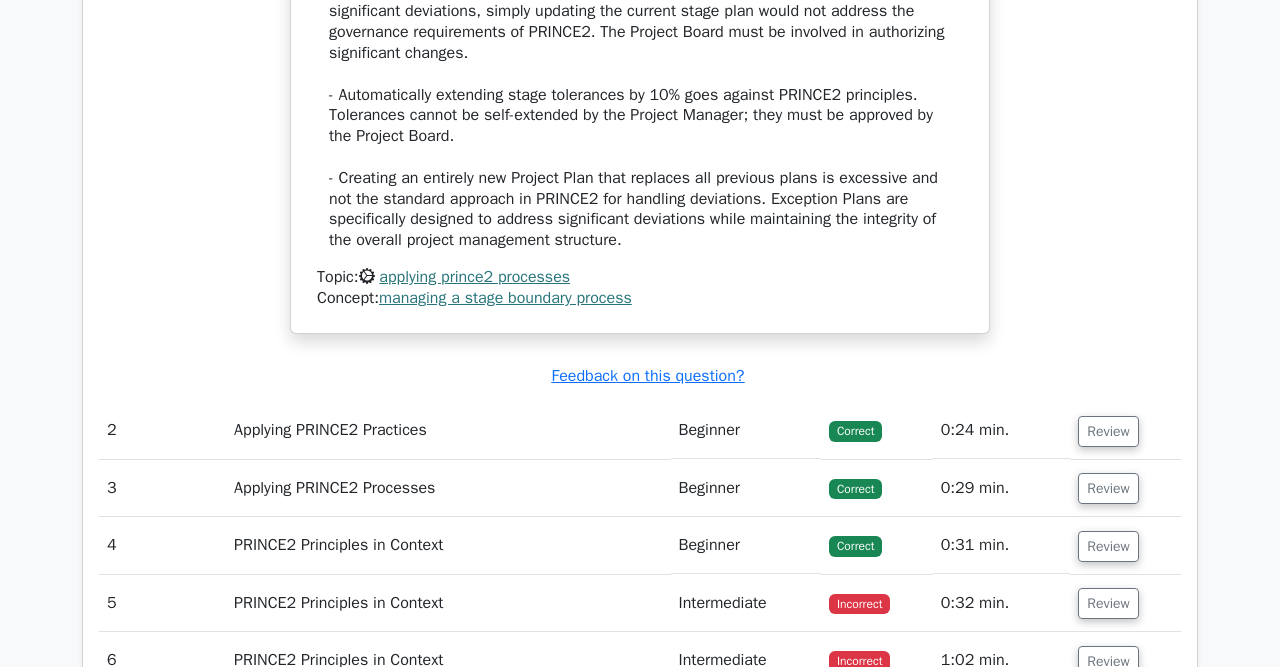 scroll, scrollTop: 2621, scrollLeft: 0, axis: vertical 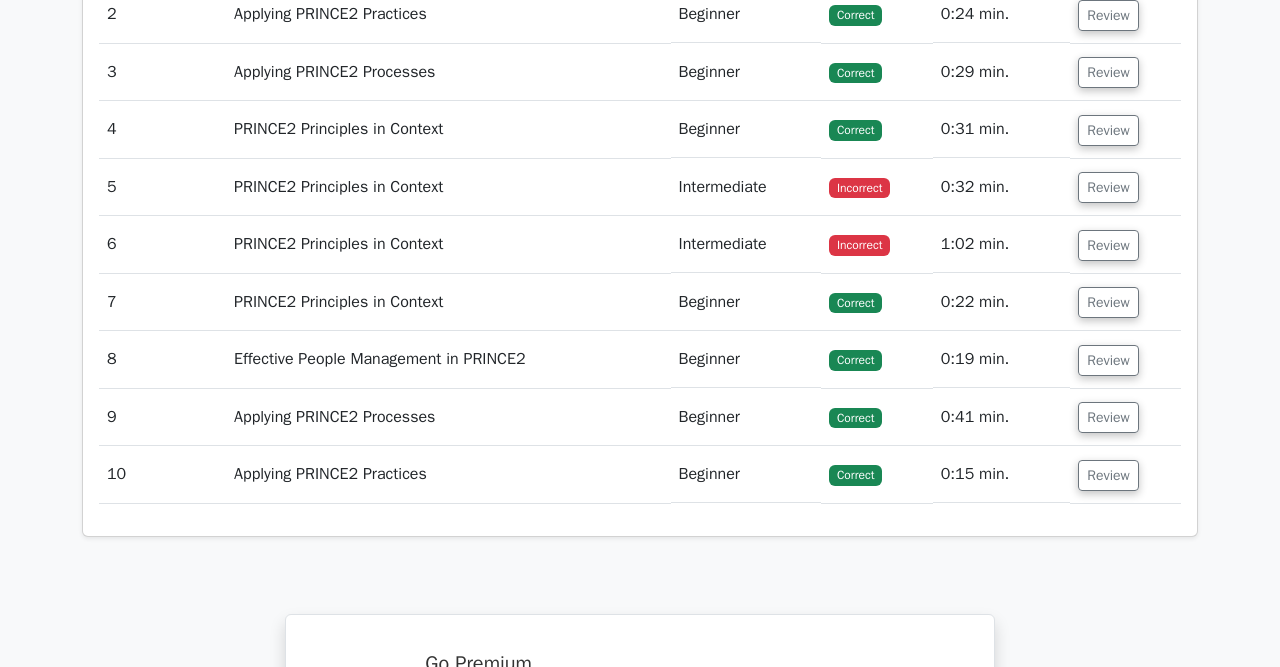 click on "Incorrect" at bounding box center (859, 188) 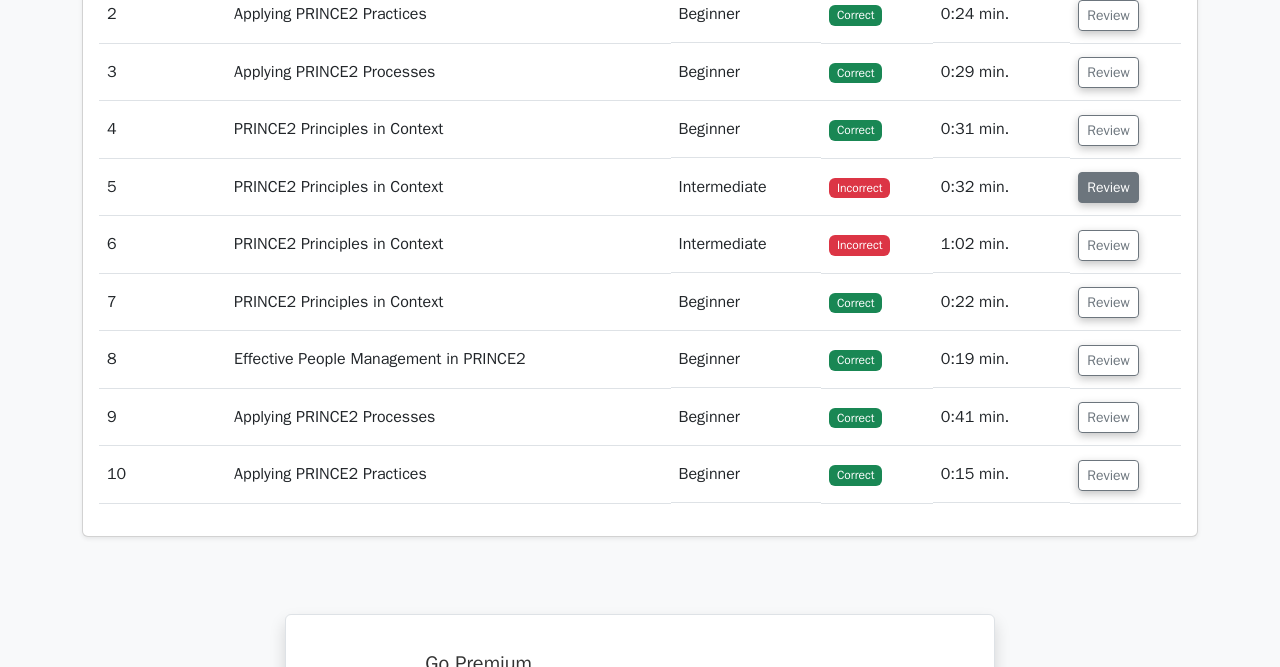 click on "Review" at bounding box center (1108, 187) 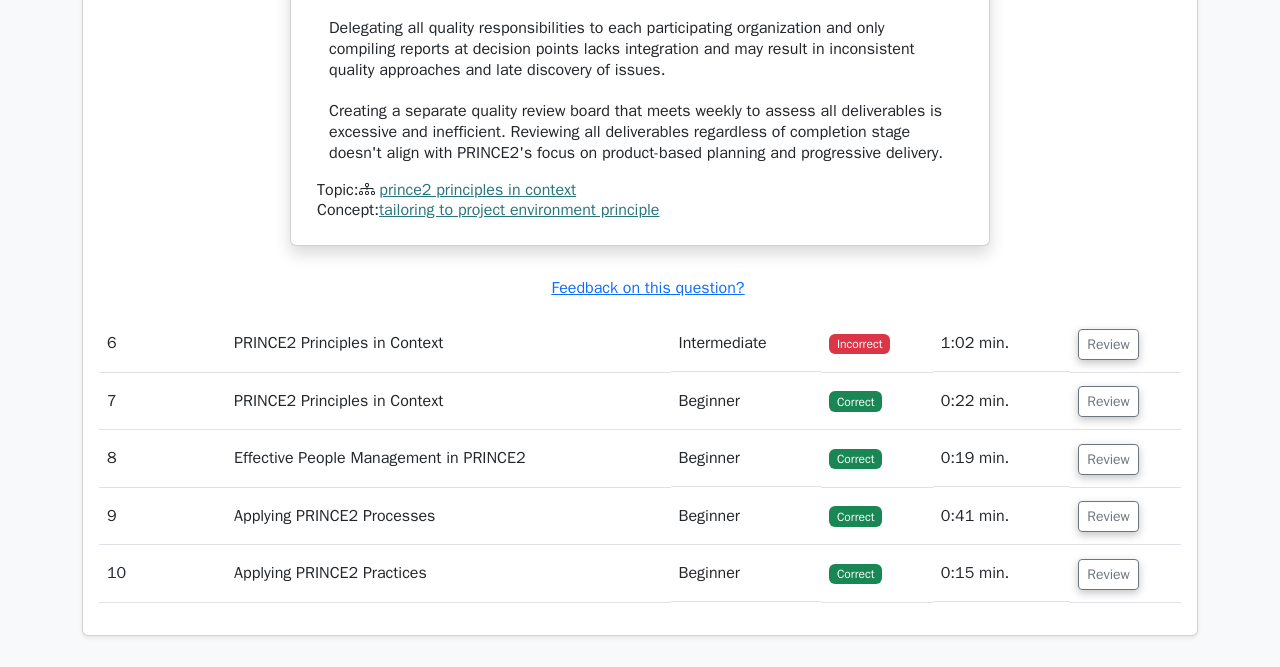scroll, scrollTop: 3765, scrollLeft: 0, axis: vertical 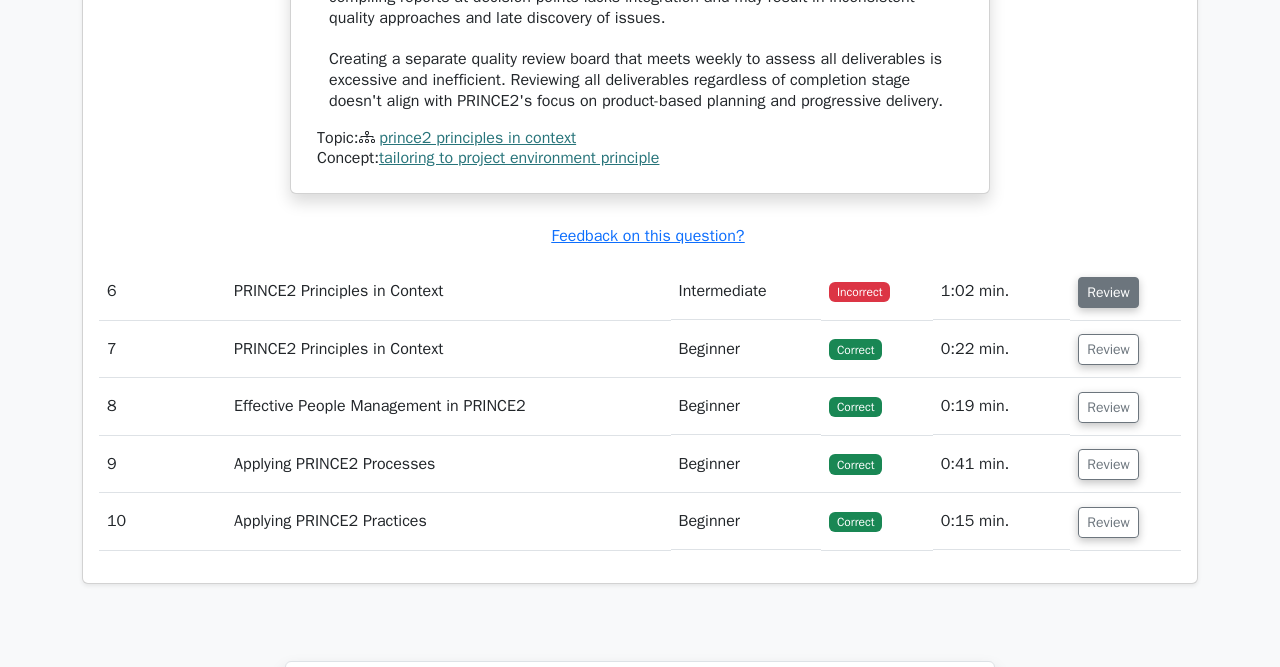 click on "Review" at bounding box center (1108, 292) 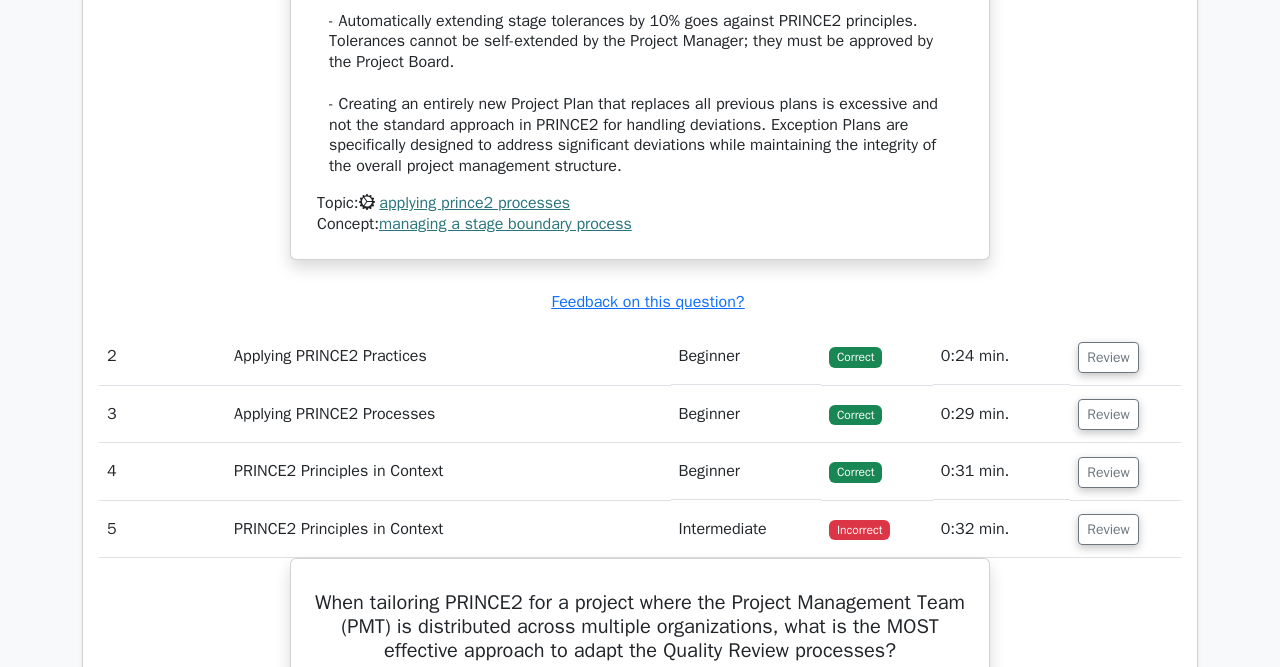 scroll, scrollTop: 2220, scrollLeft: 0, axis: vertical 